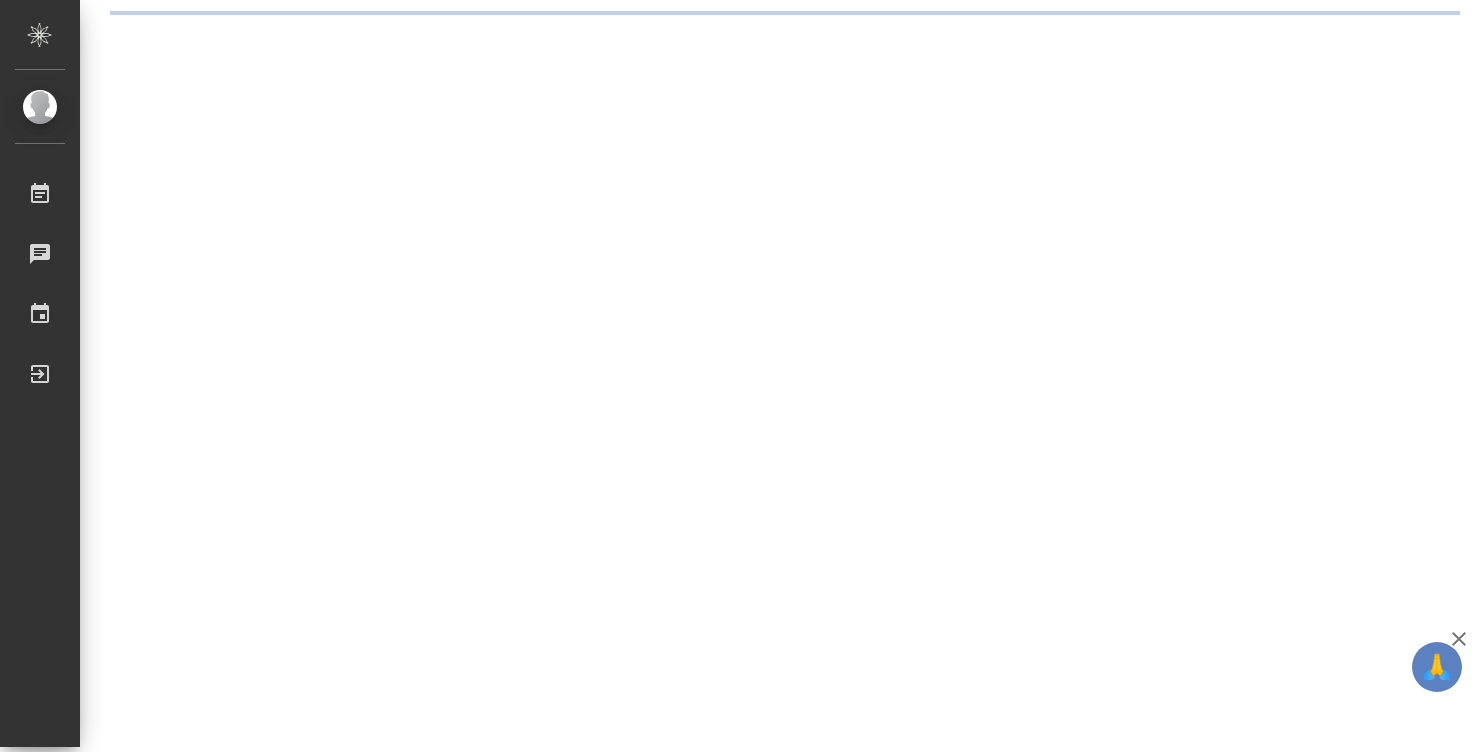 scroll, scrollTop: 0, scrollLeft: 0, axis: both 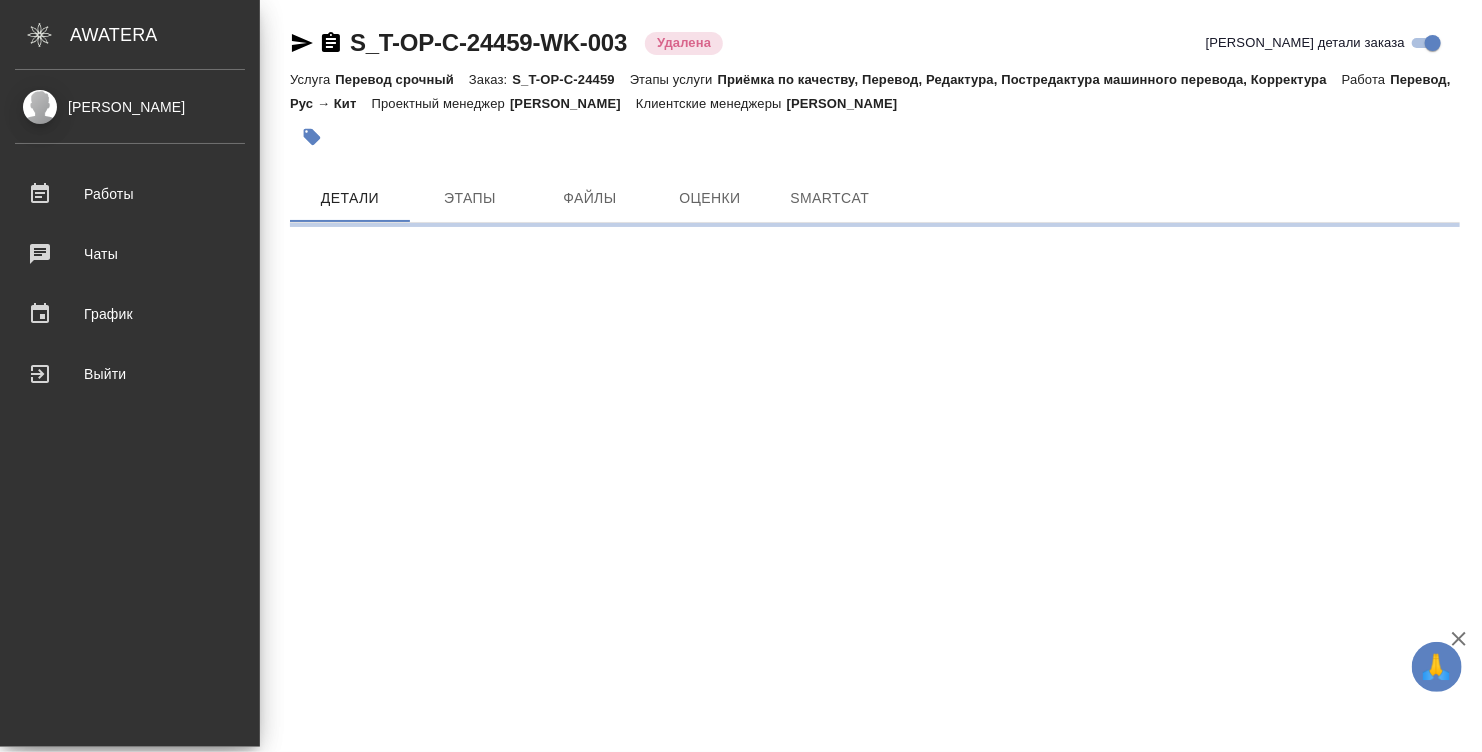 click on "[PERSON_NAME]" at bounding box center (130, 107) 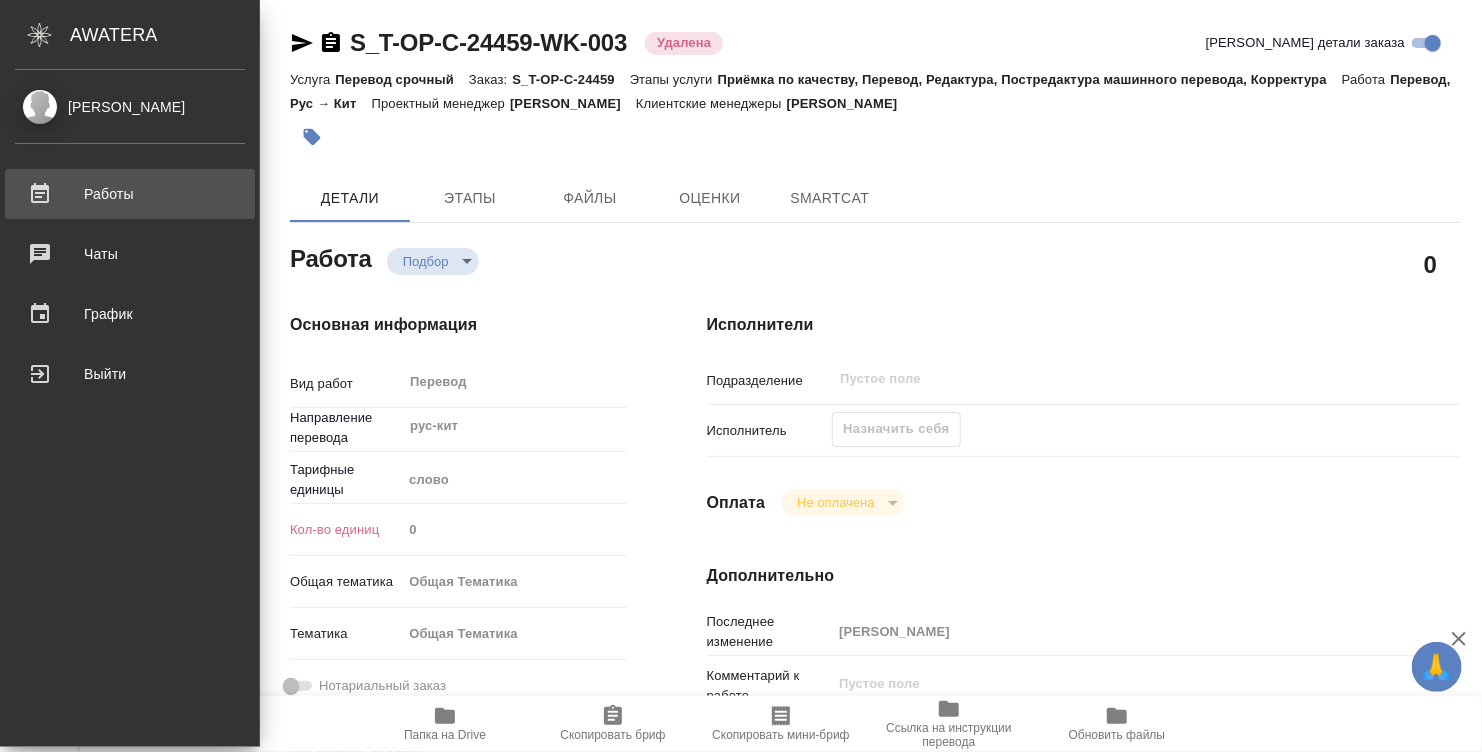 type on "x" 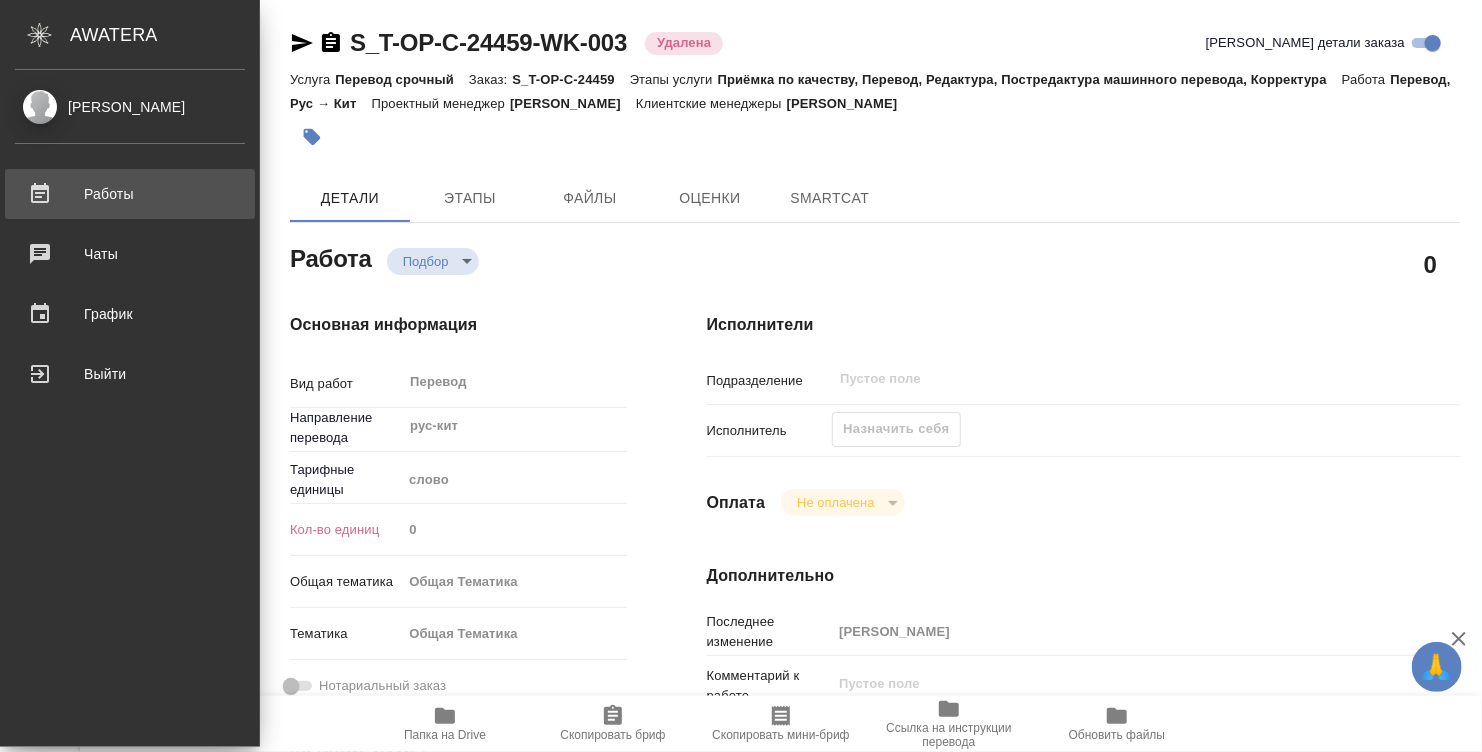 type on "x" 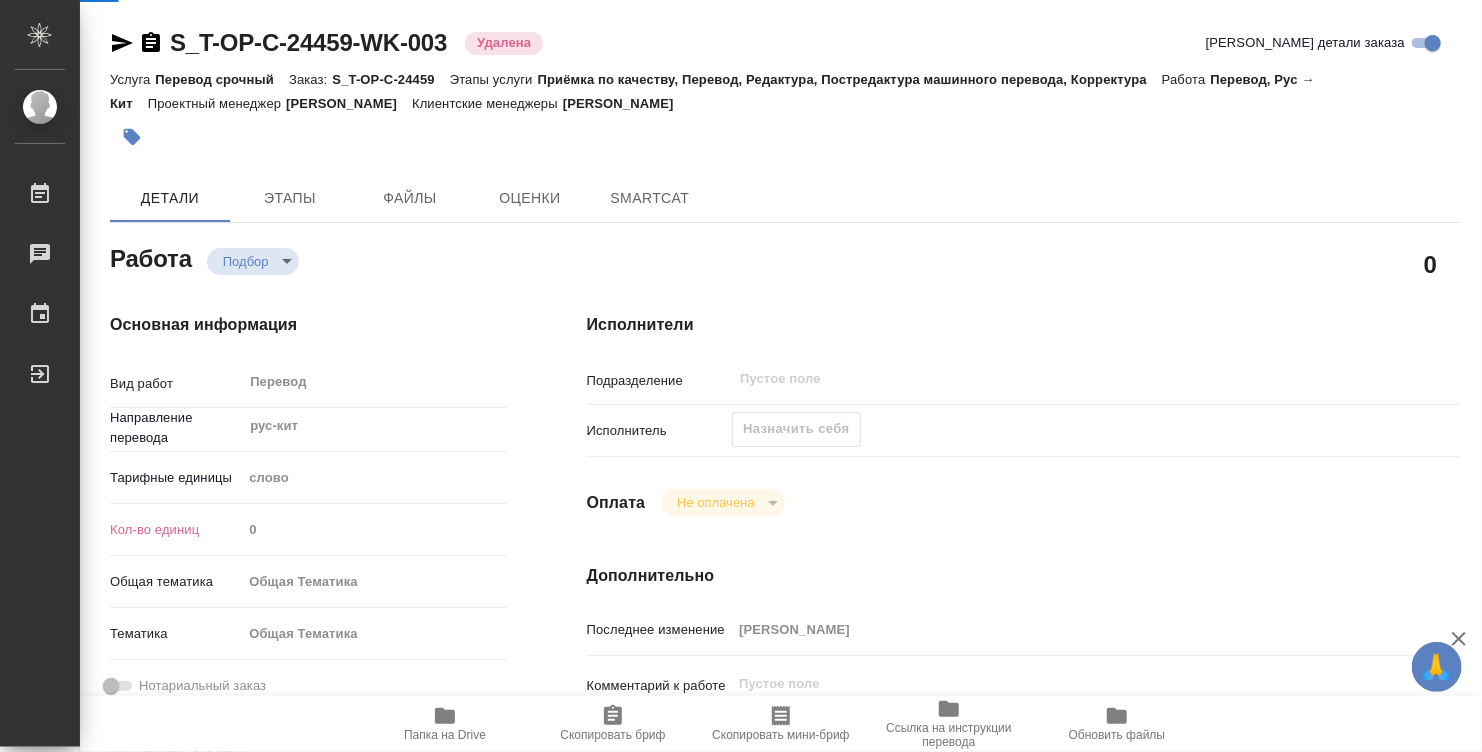 type on "x" 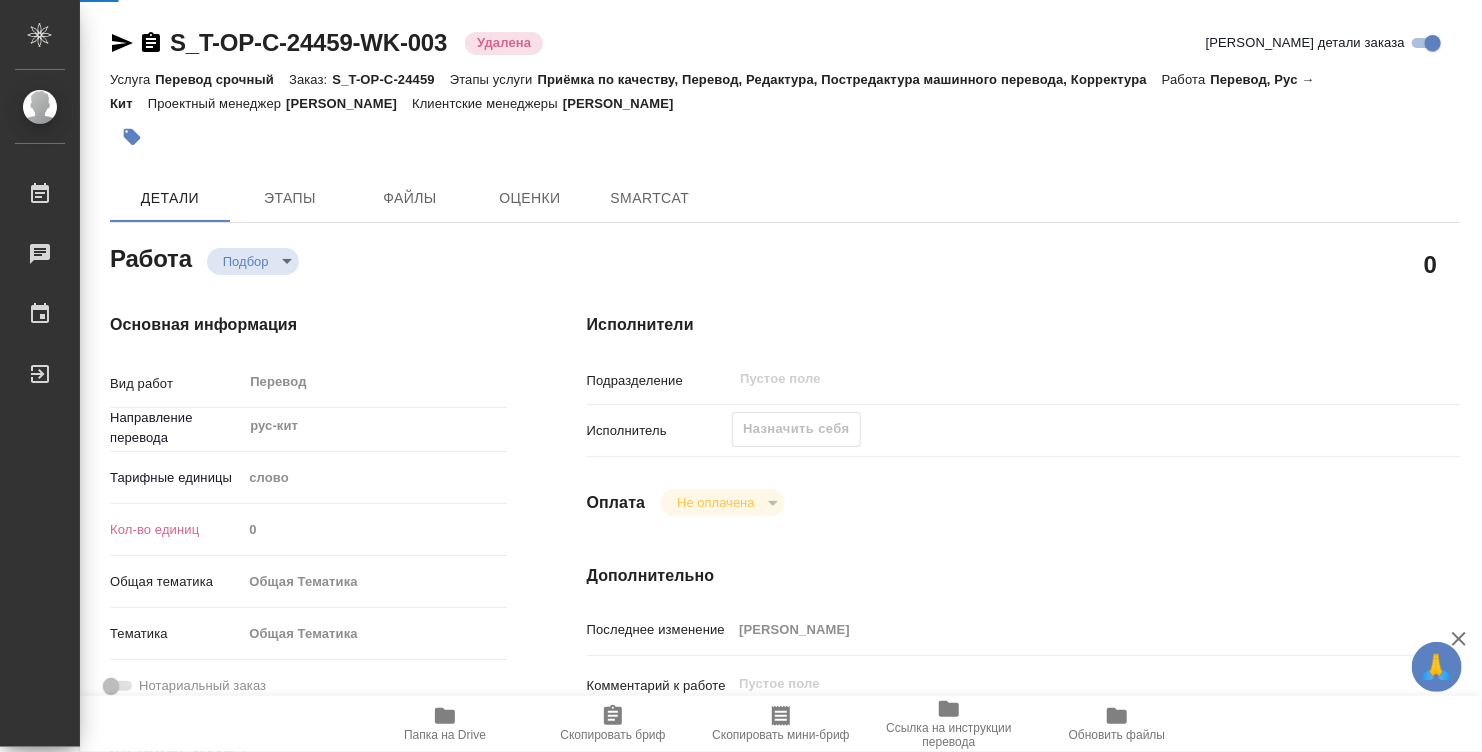 type on "x" 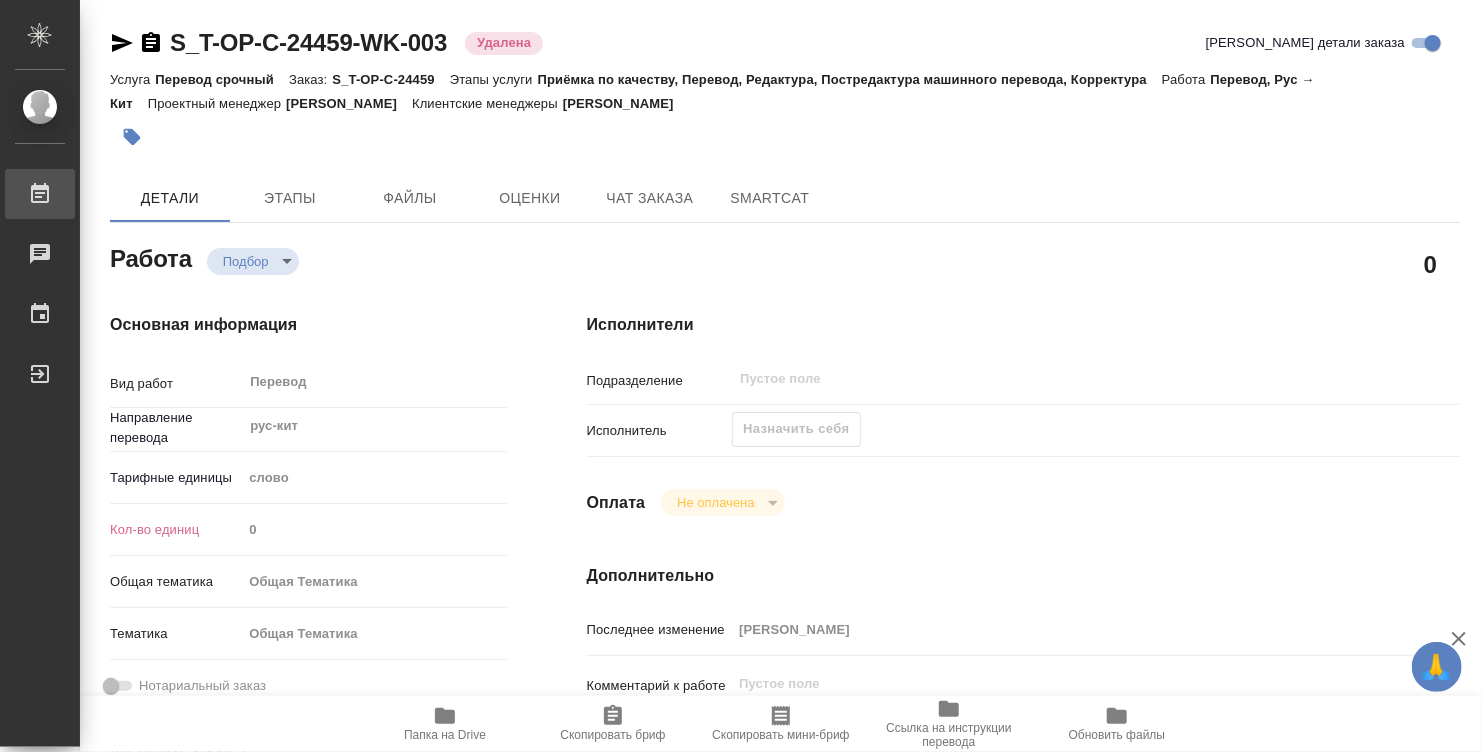 type on "x" 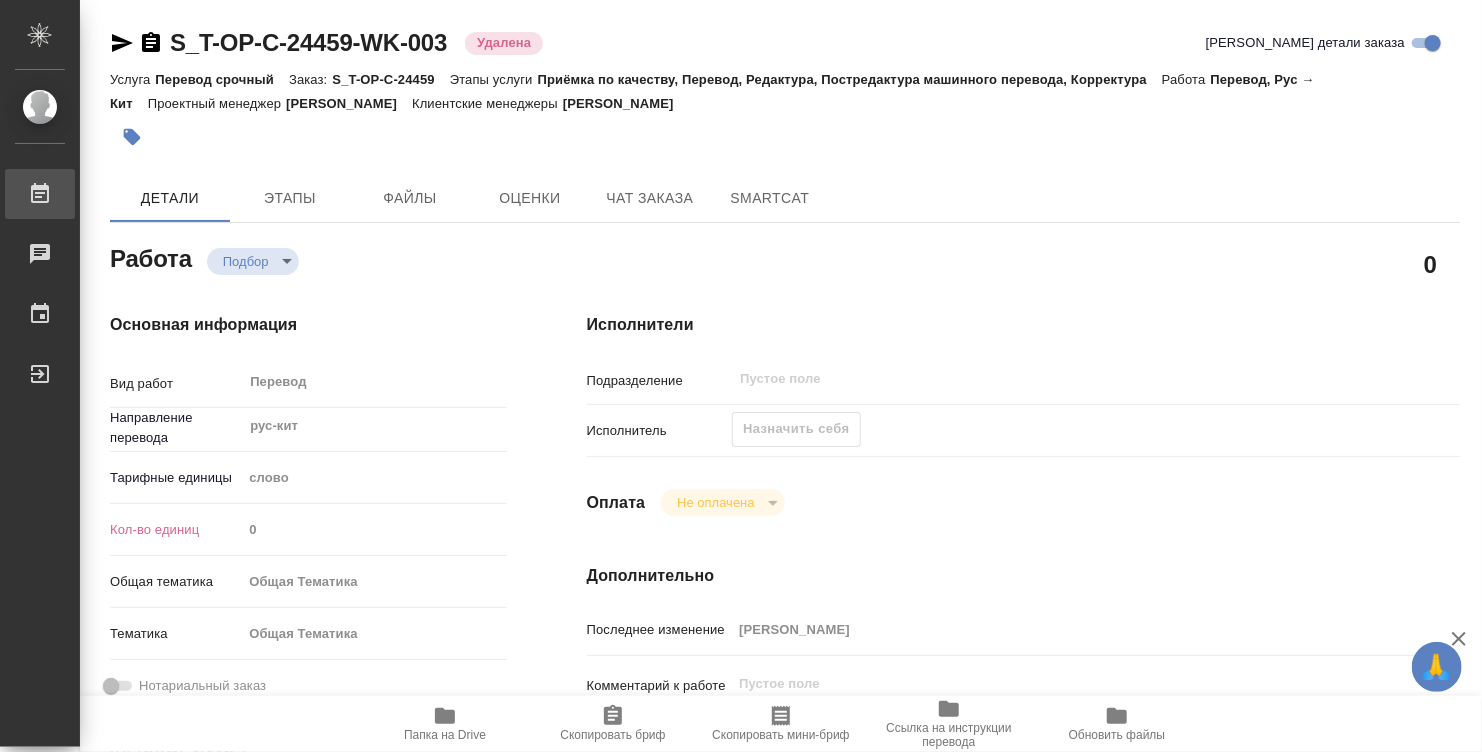 type on "x" 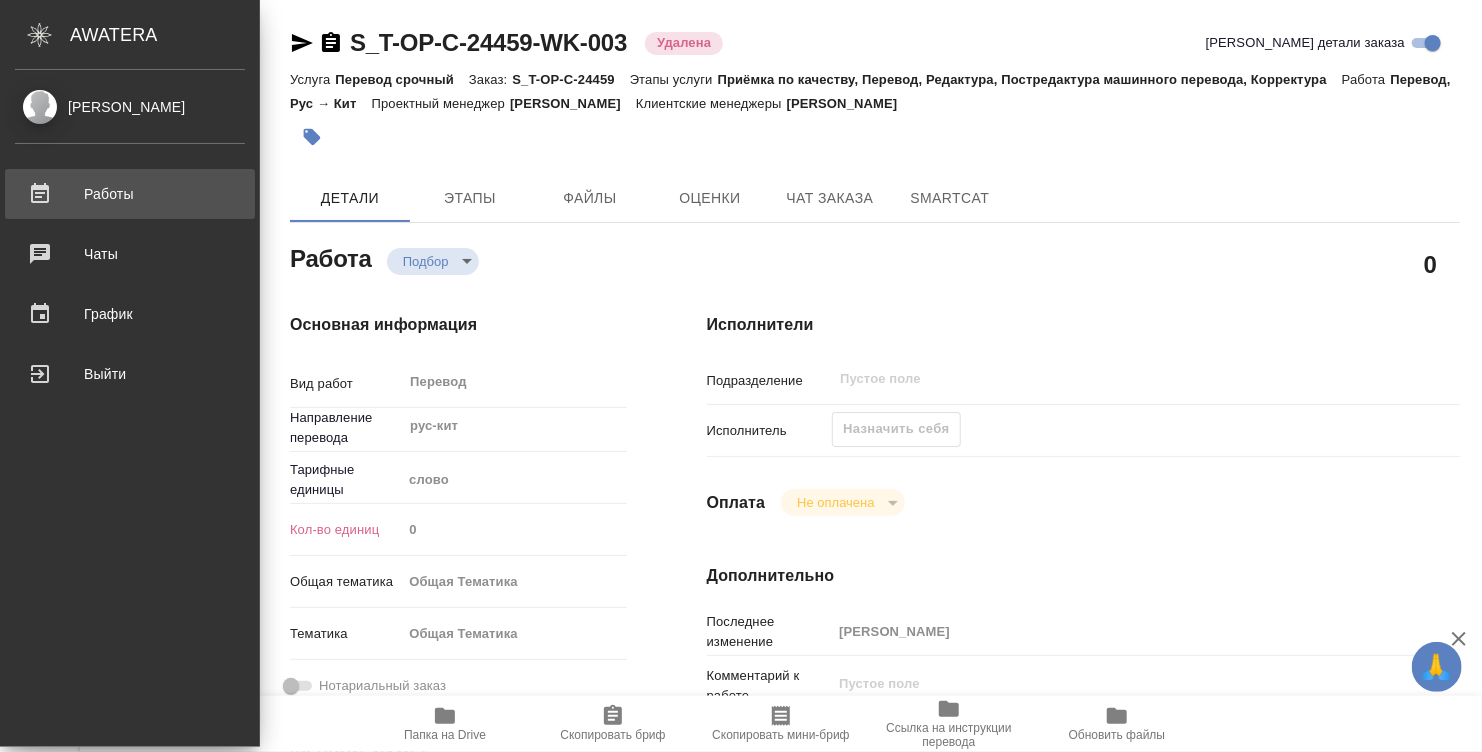 click on "Работы" at bounding box center [130, 194] 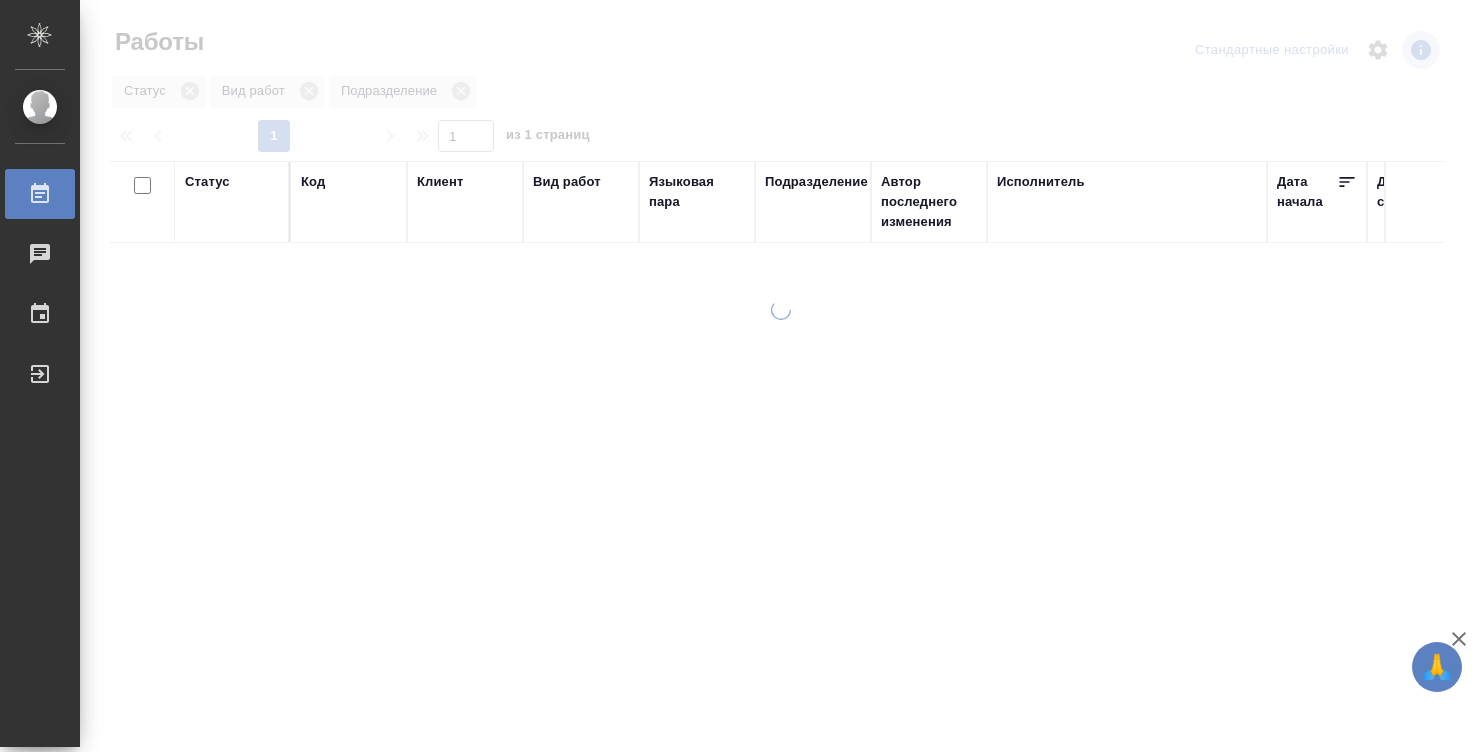 scroll, scrollTop: 0, scrollLeft: 0, axis: both 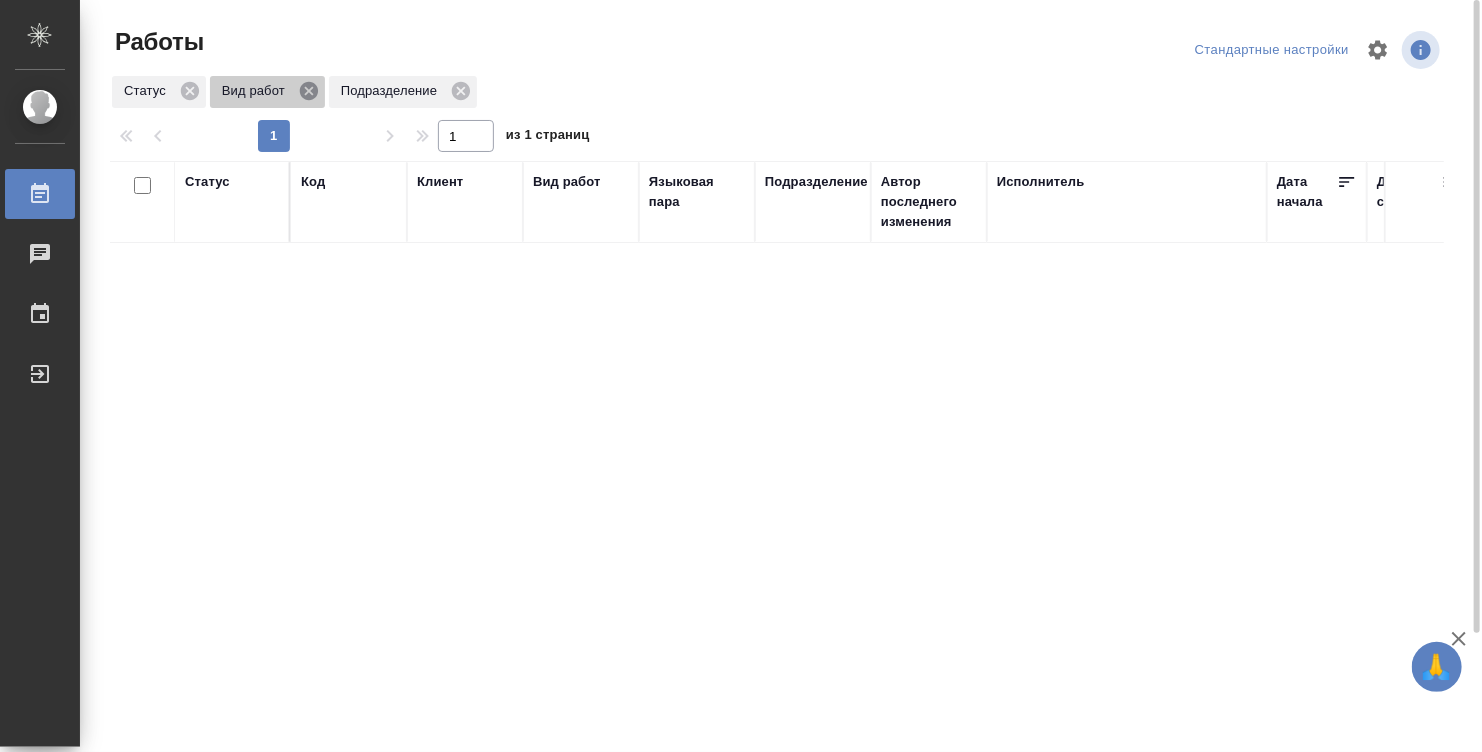 click 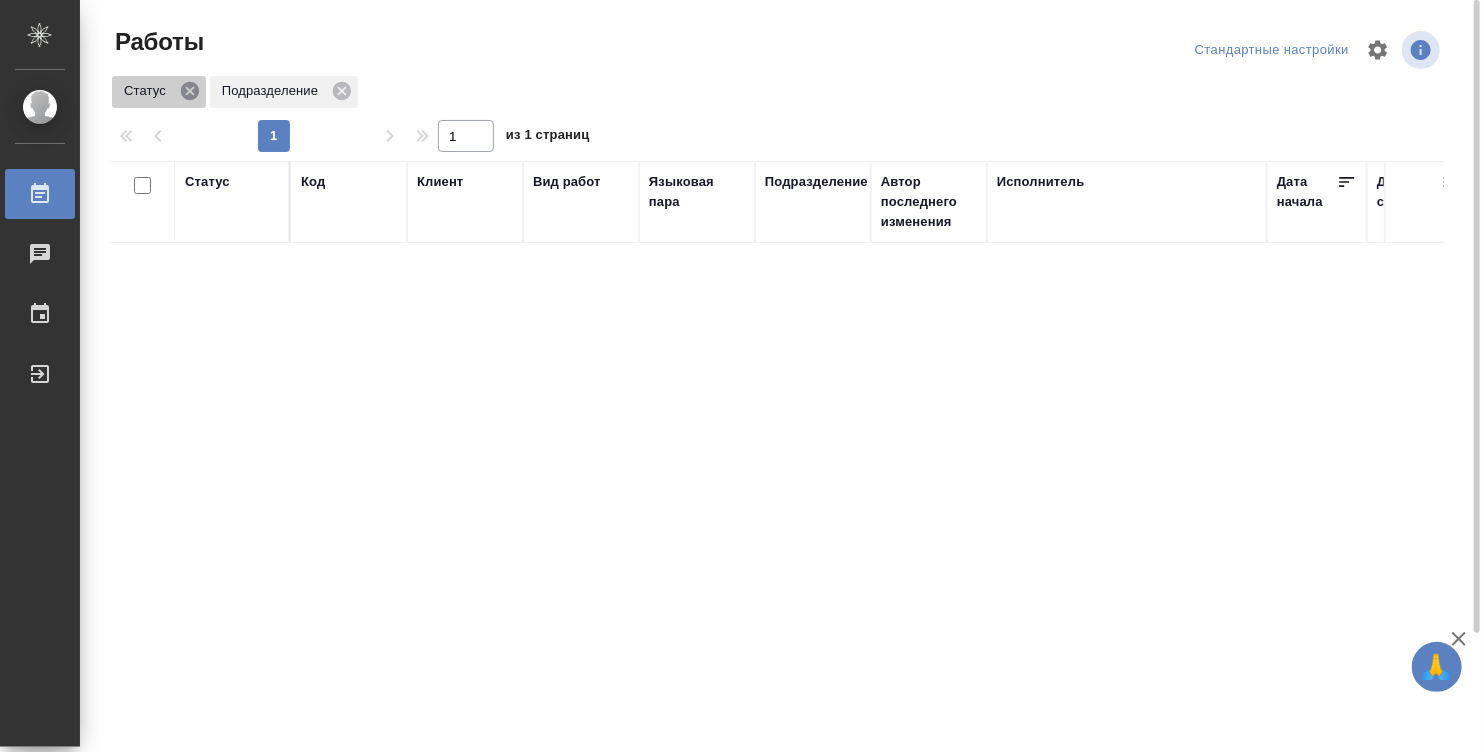 click 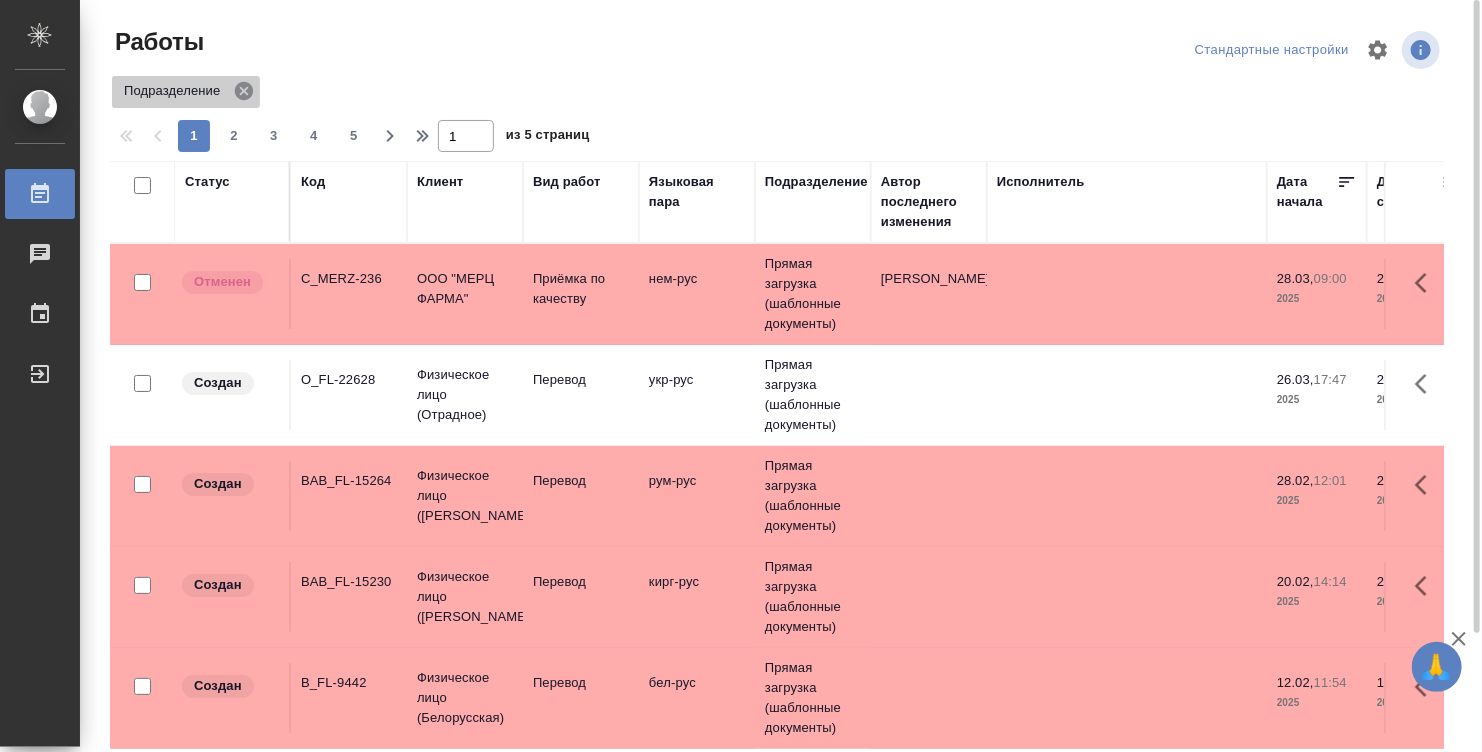 click 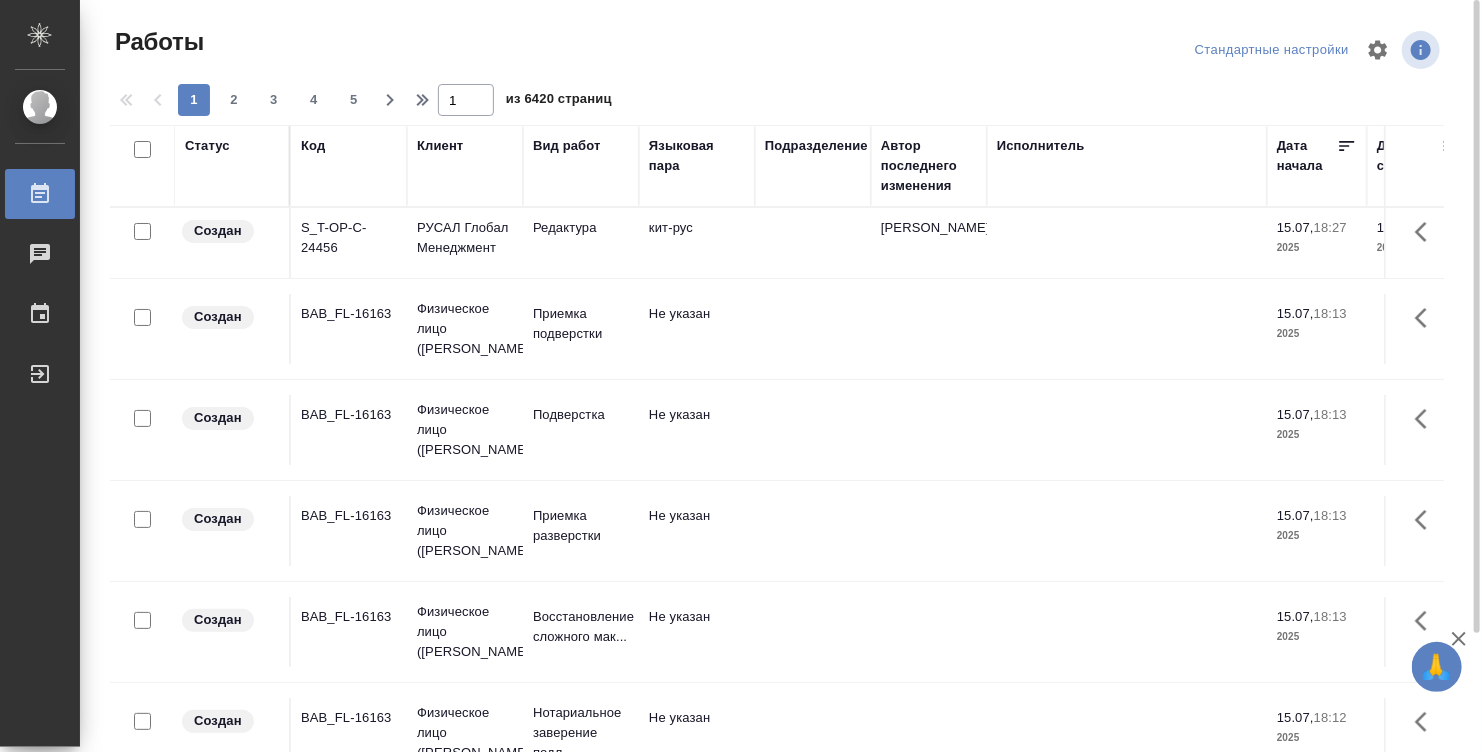 scroll, scrollTop: 104, scrollLeft: 0, axis: vertical 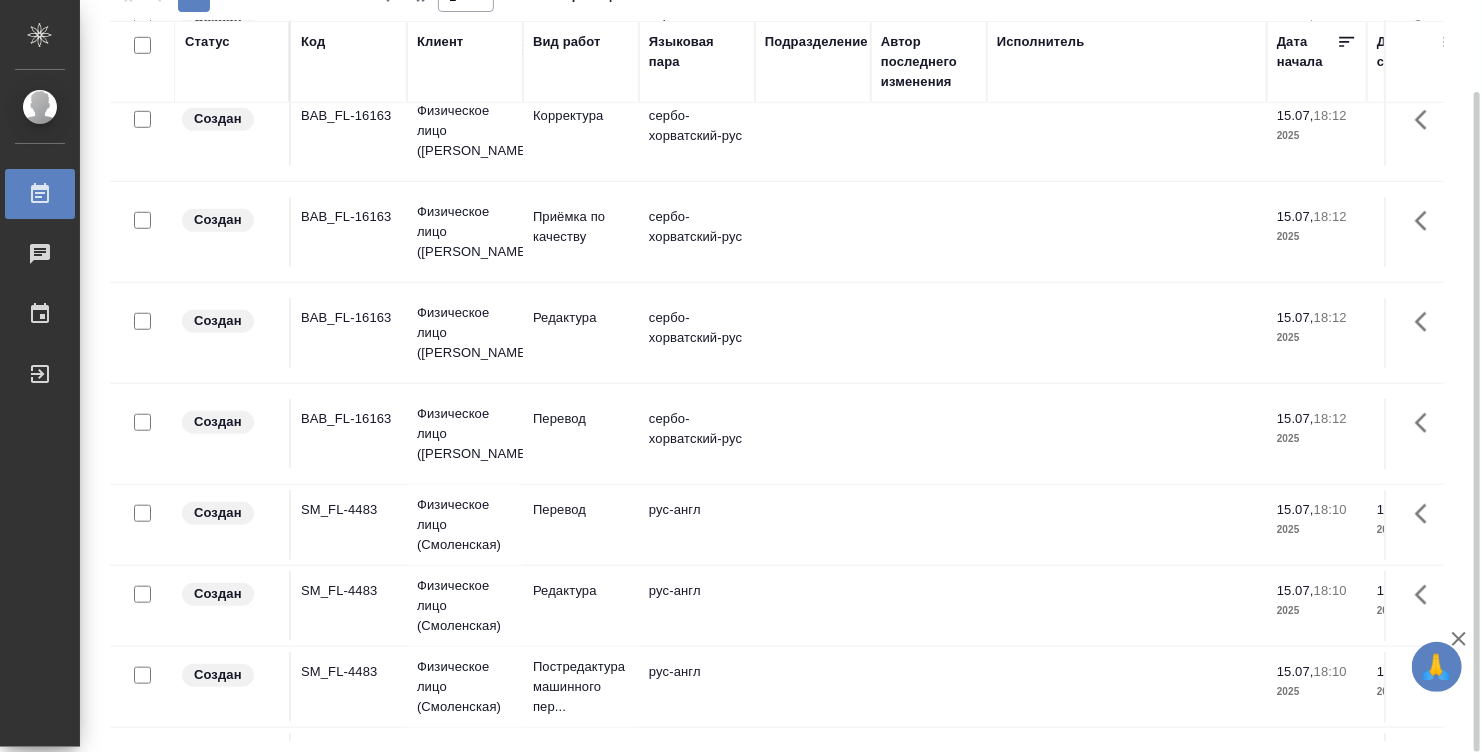 click on "рус-англ" at bounding box center (697, -561) 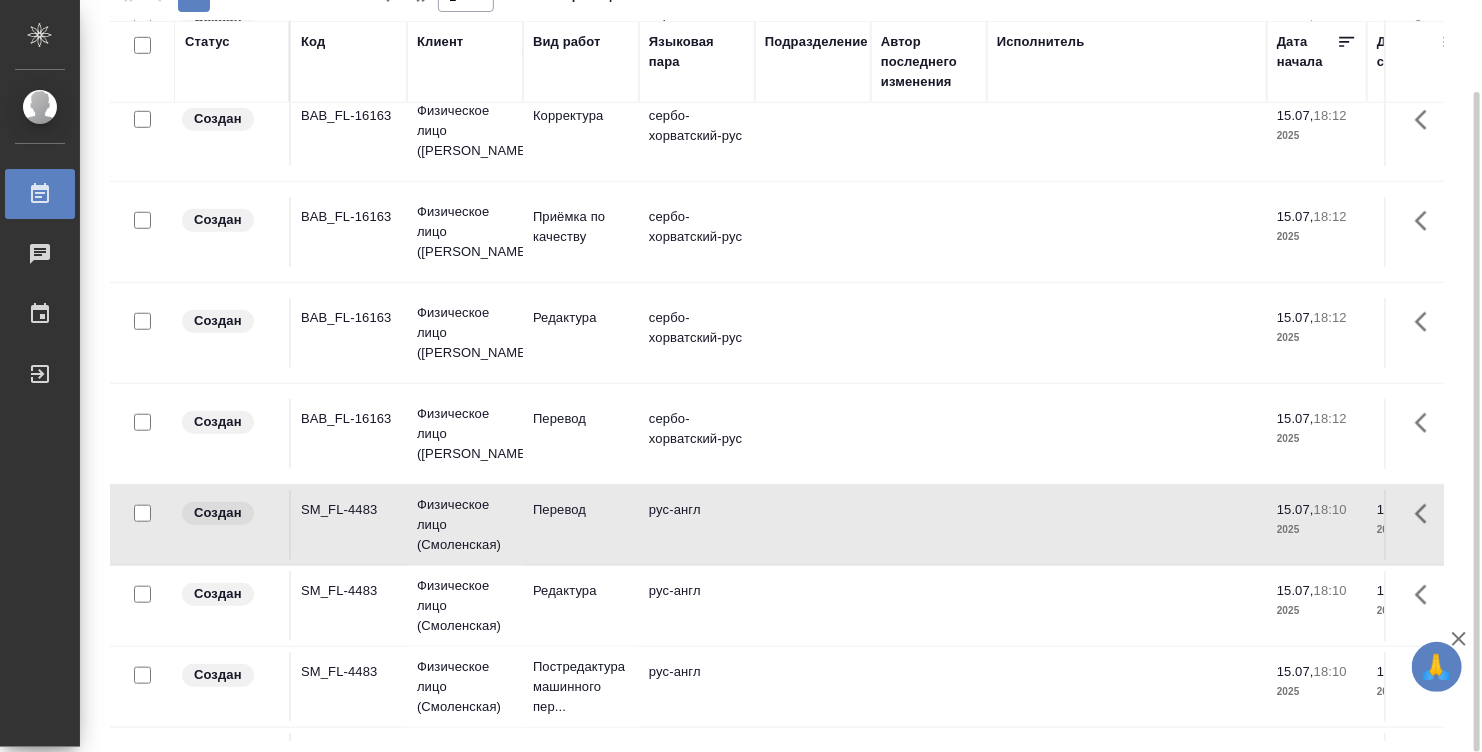 click on "рус-англ" at bounding box center (697, -561) 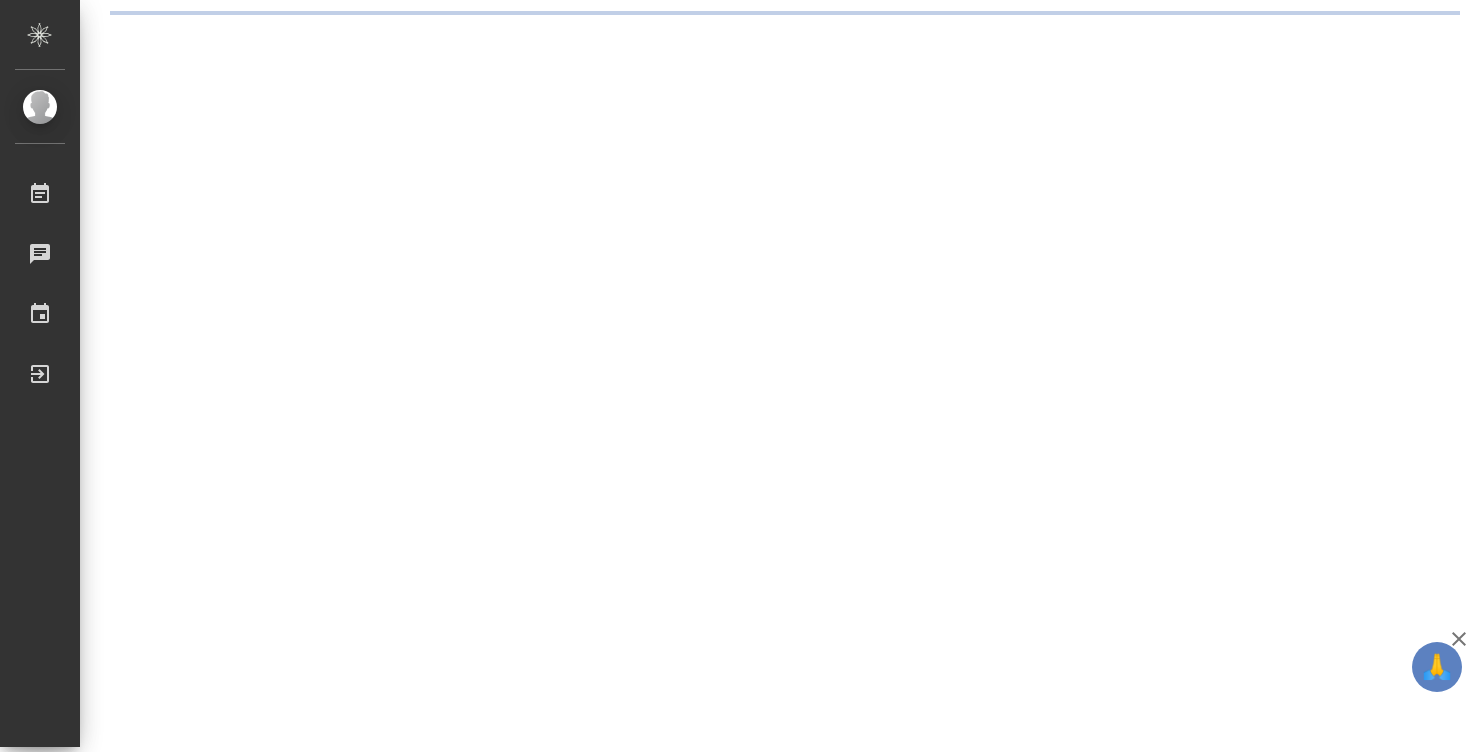 scroll, scrollTop: 0, scrollLeft: 0, axis: both 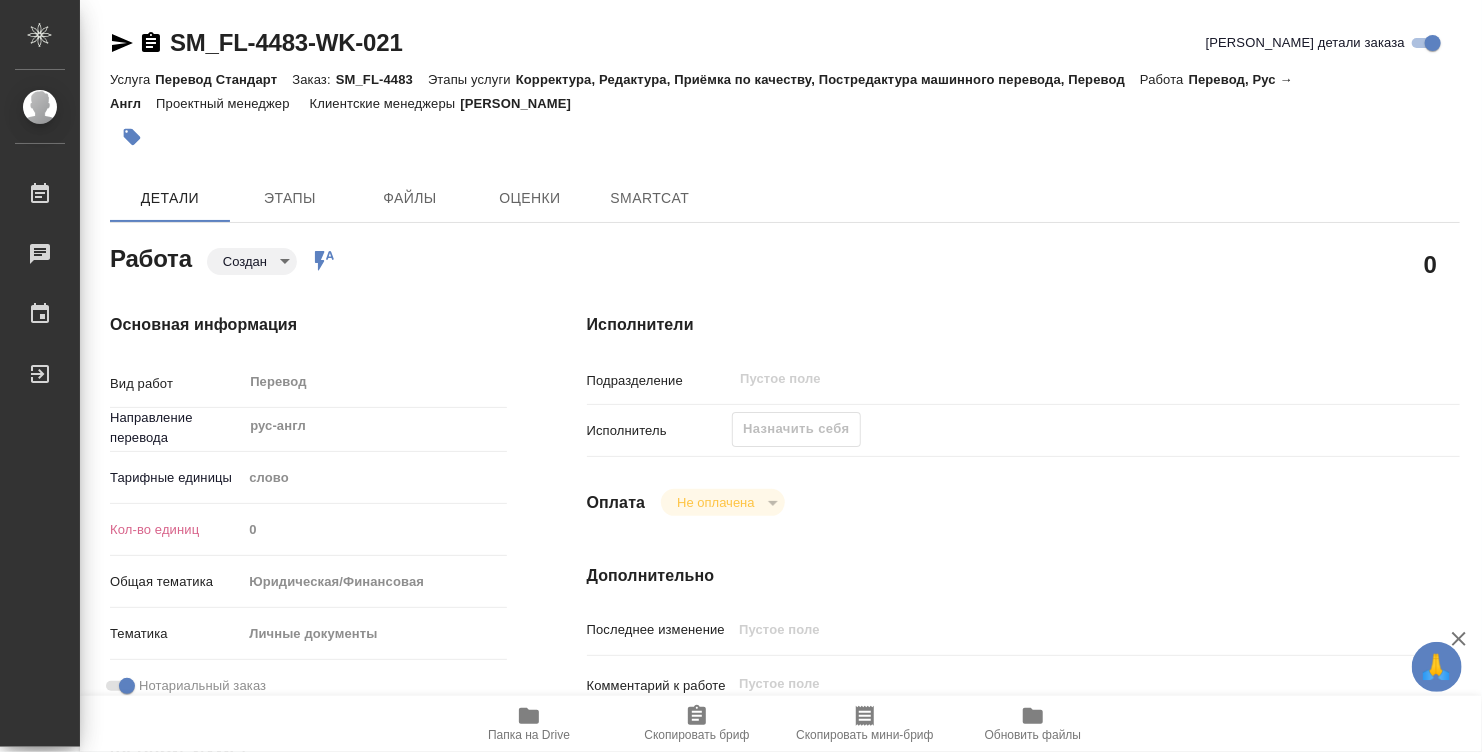 type on "x" 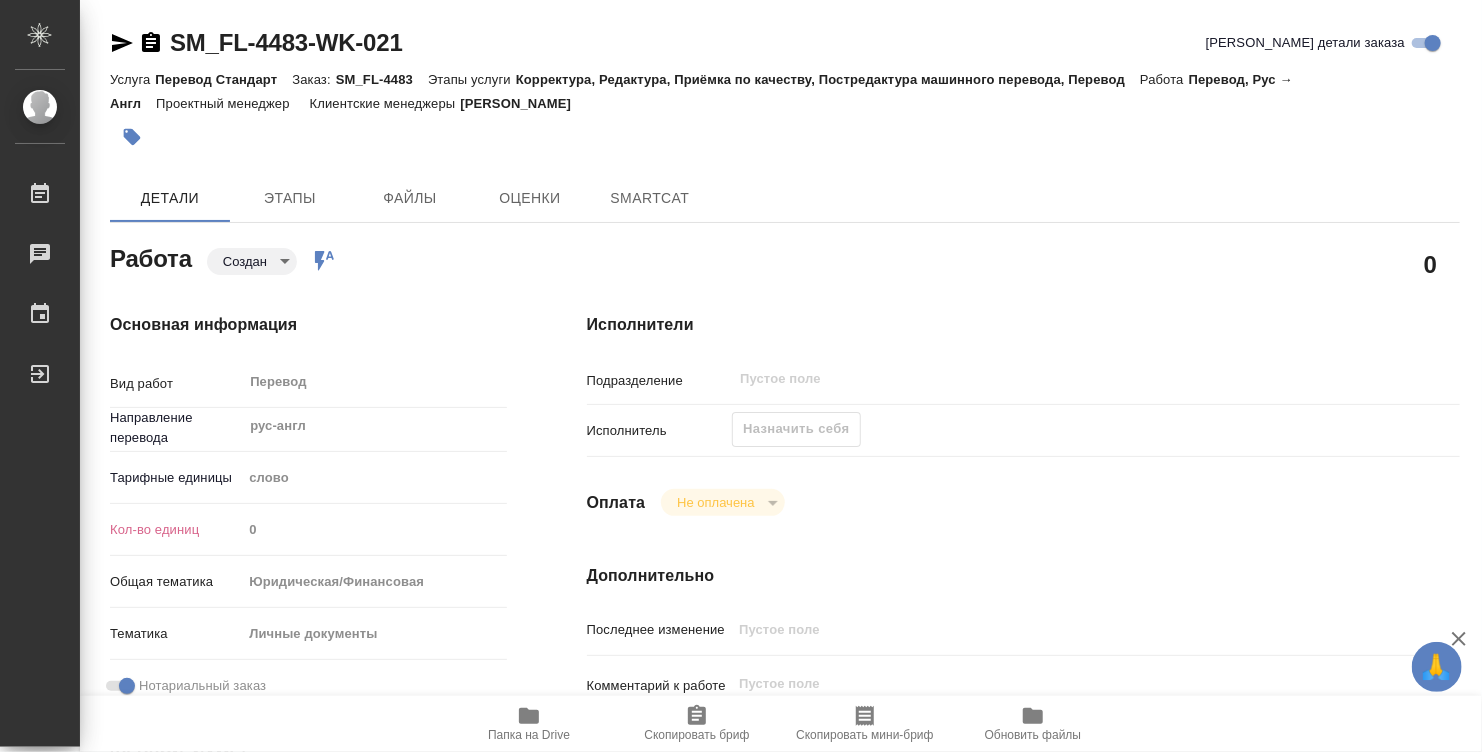 type on "x" 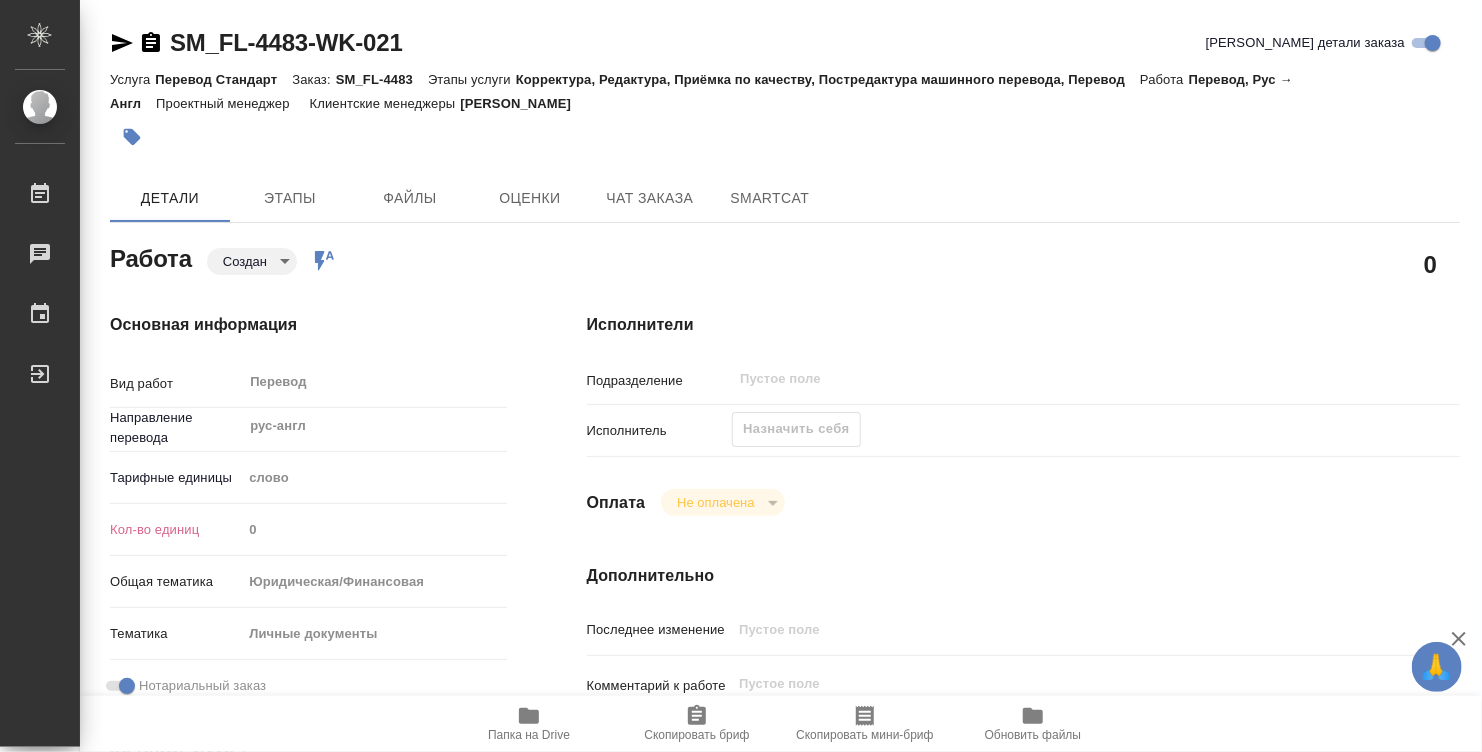 scroll, scrollTop: 100, scrollLeft: 0, axis: vertical 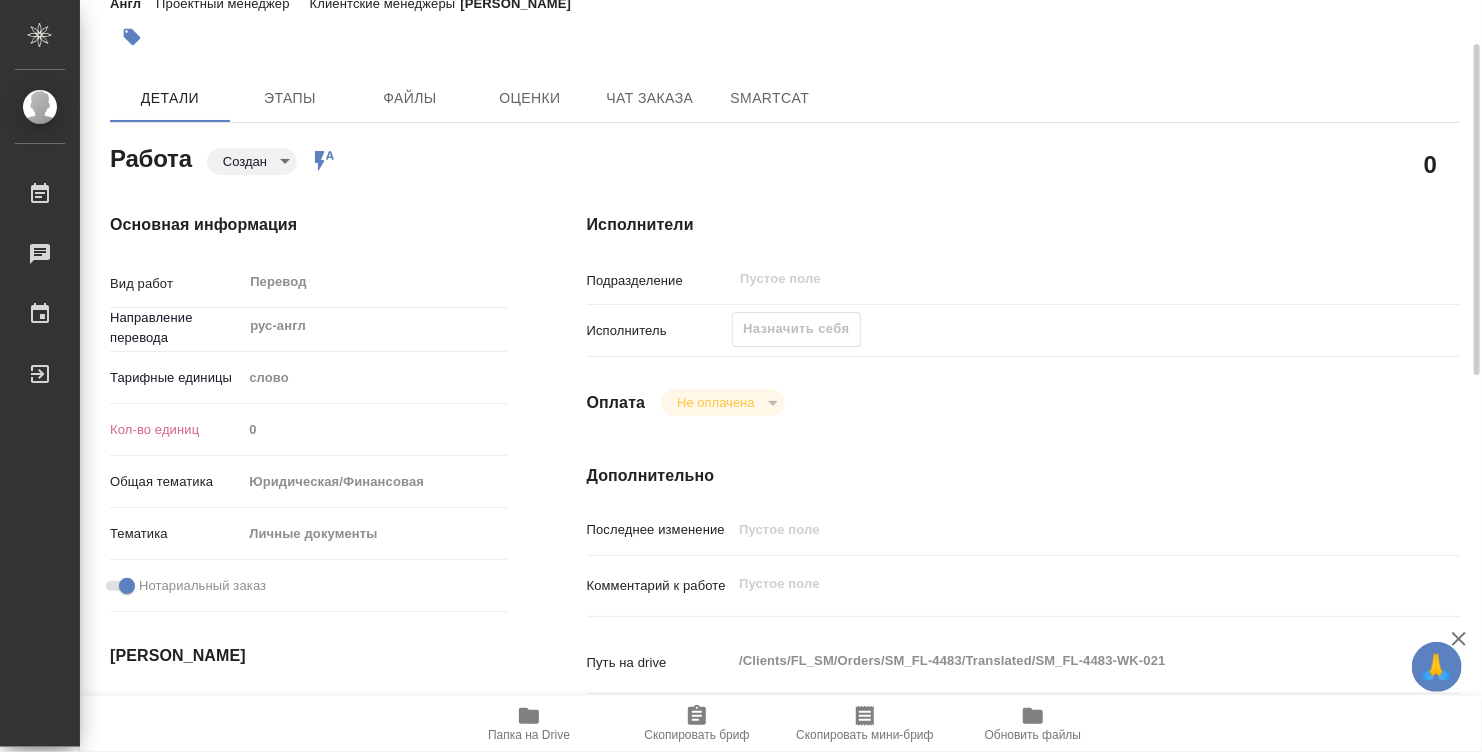 type on "x" 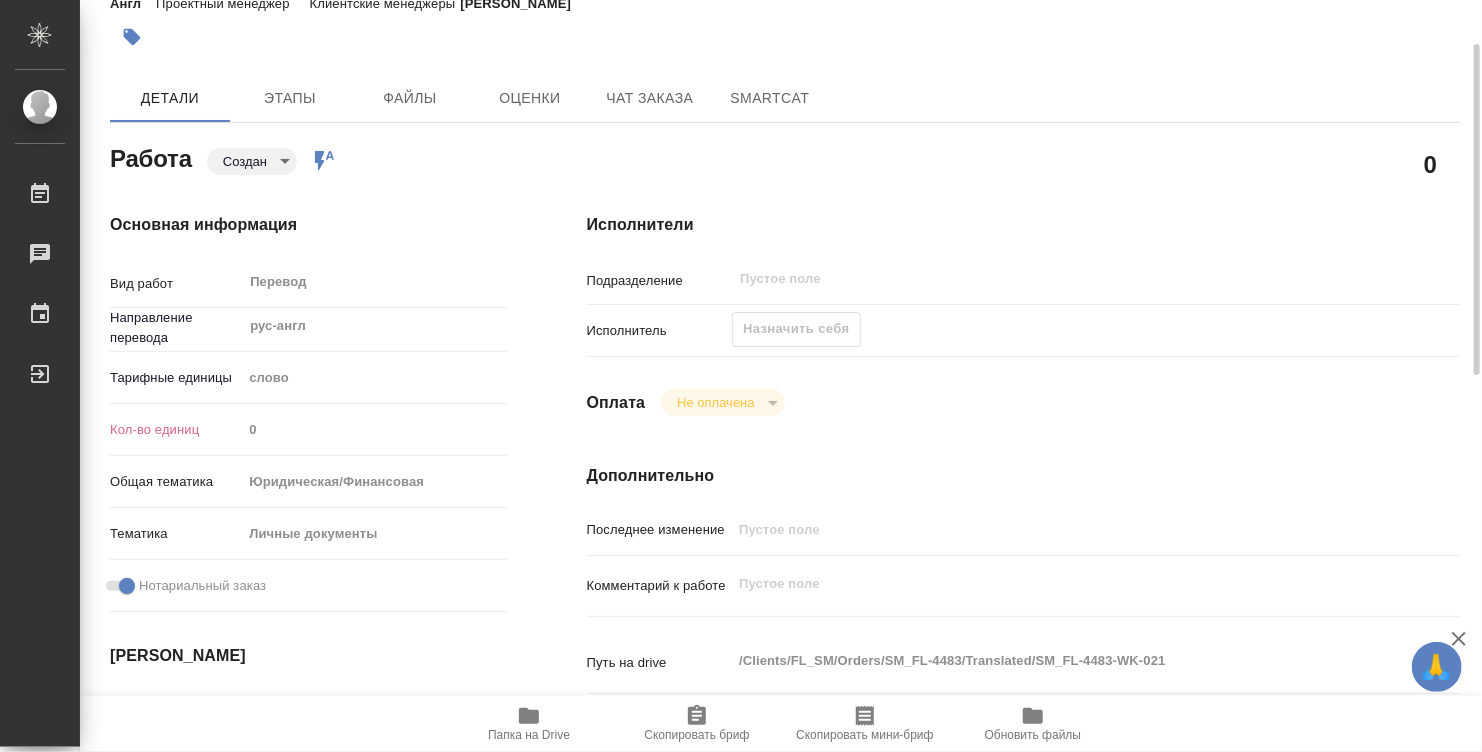 type on "x" 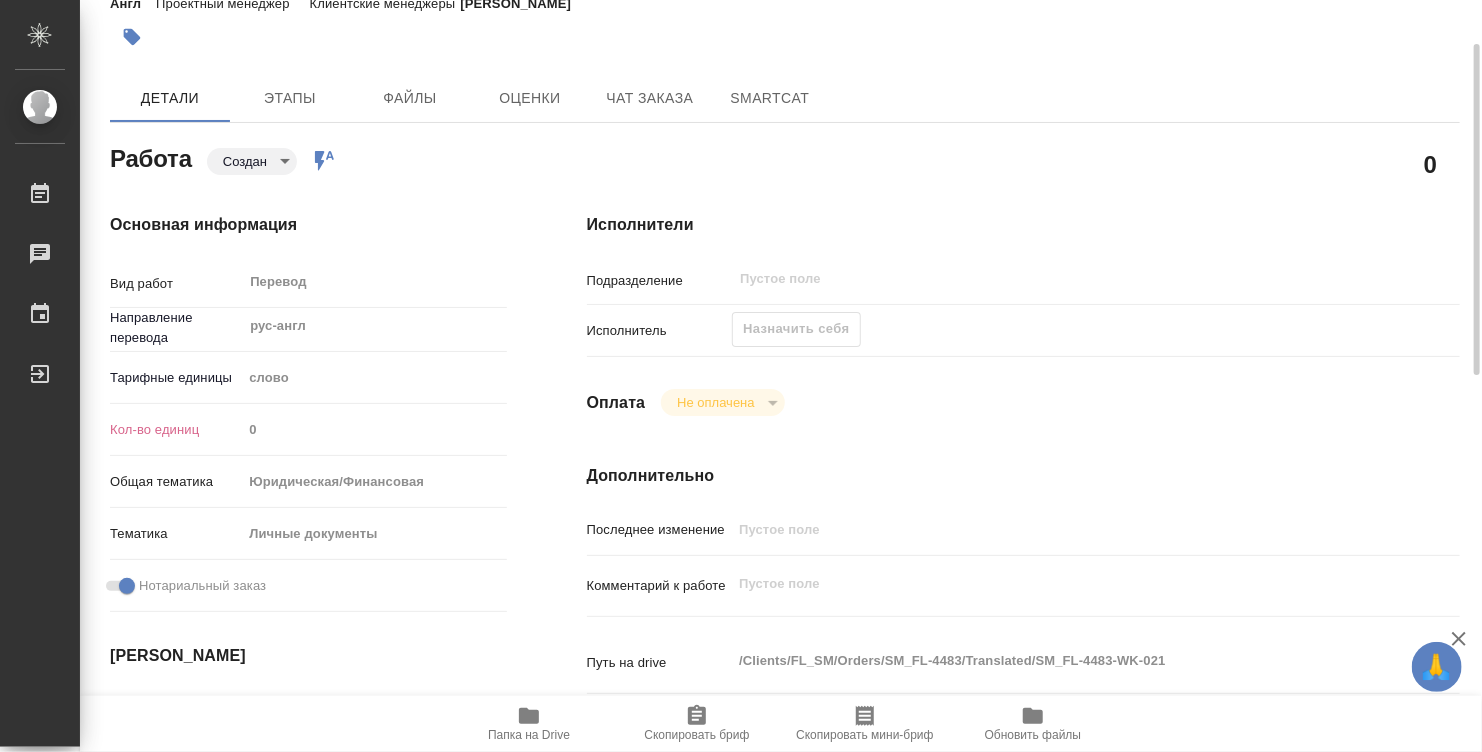 type on "x" 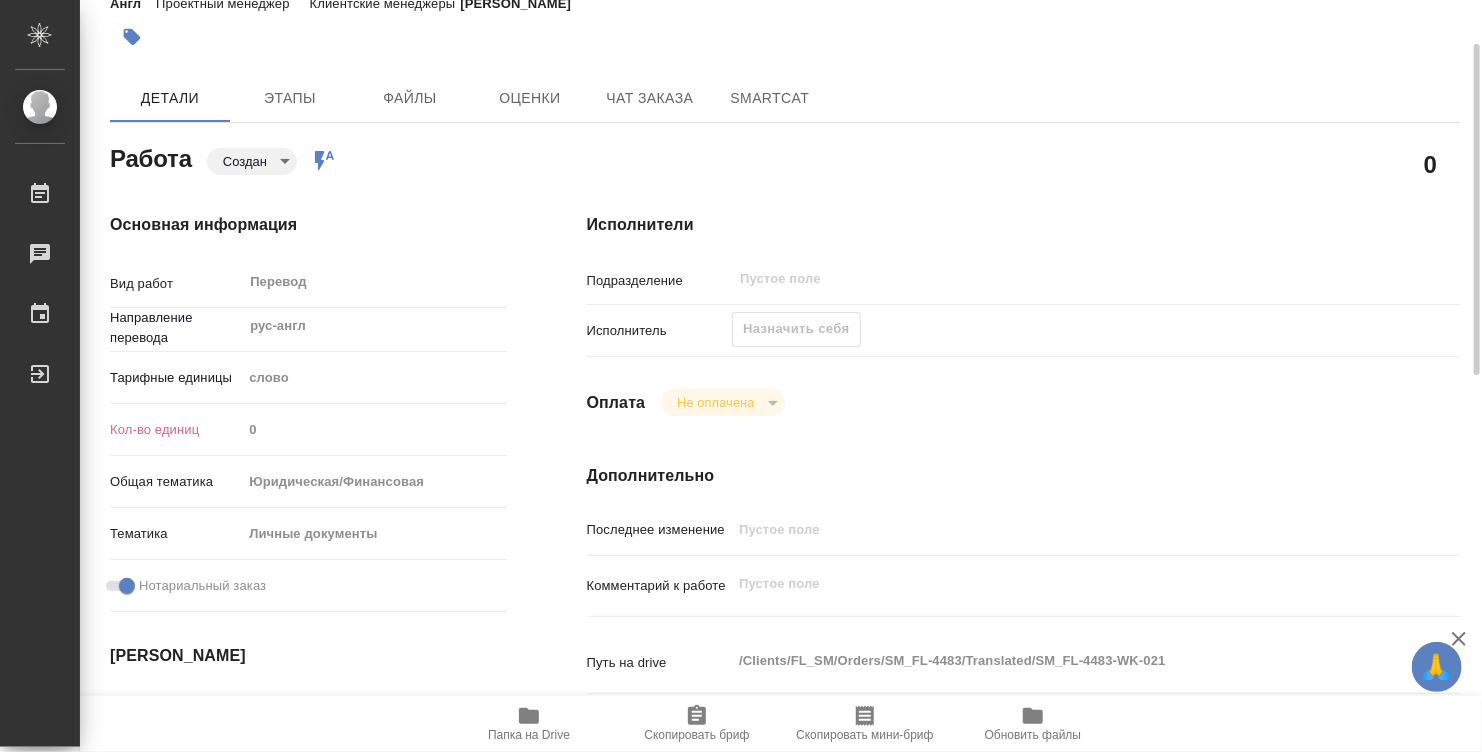 type on "x" 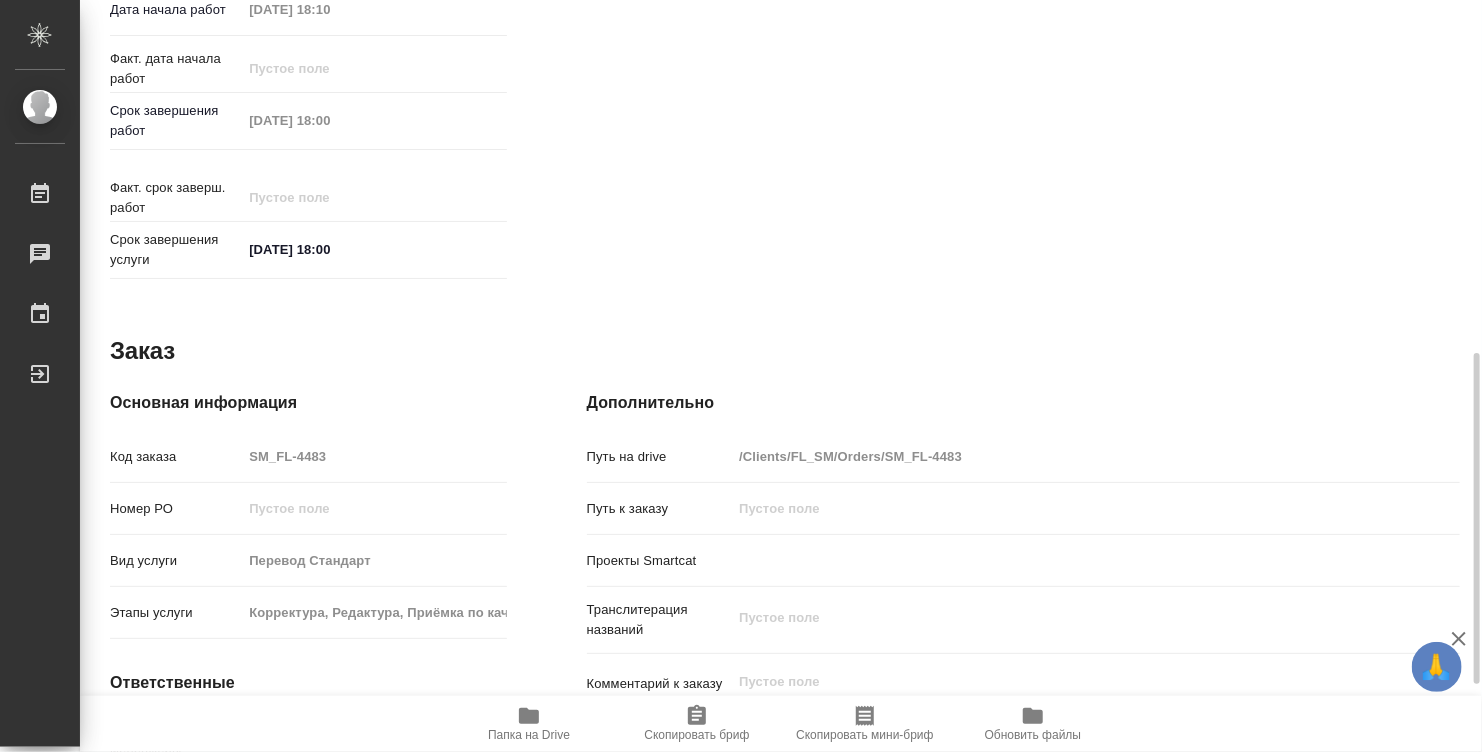 scroll, scrollTop: 954, scrollLeft: 0, axis: vertical 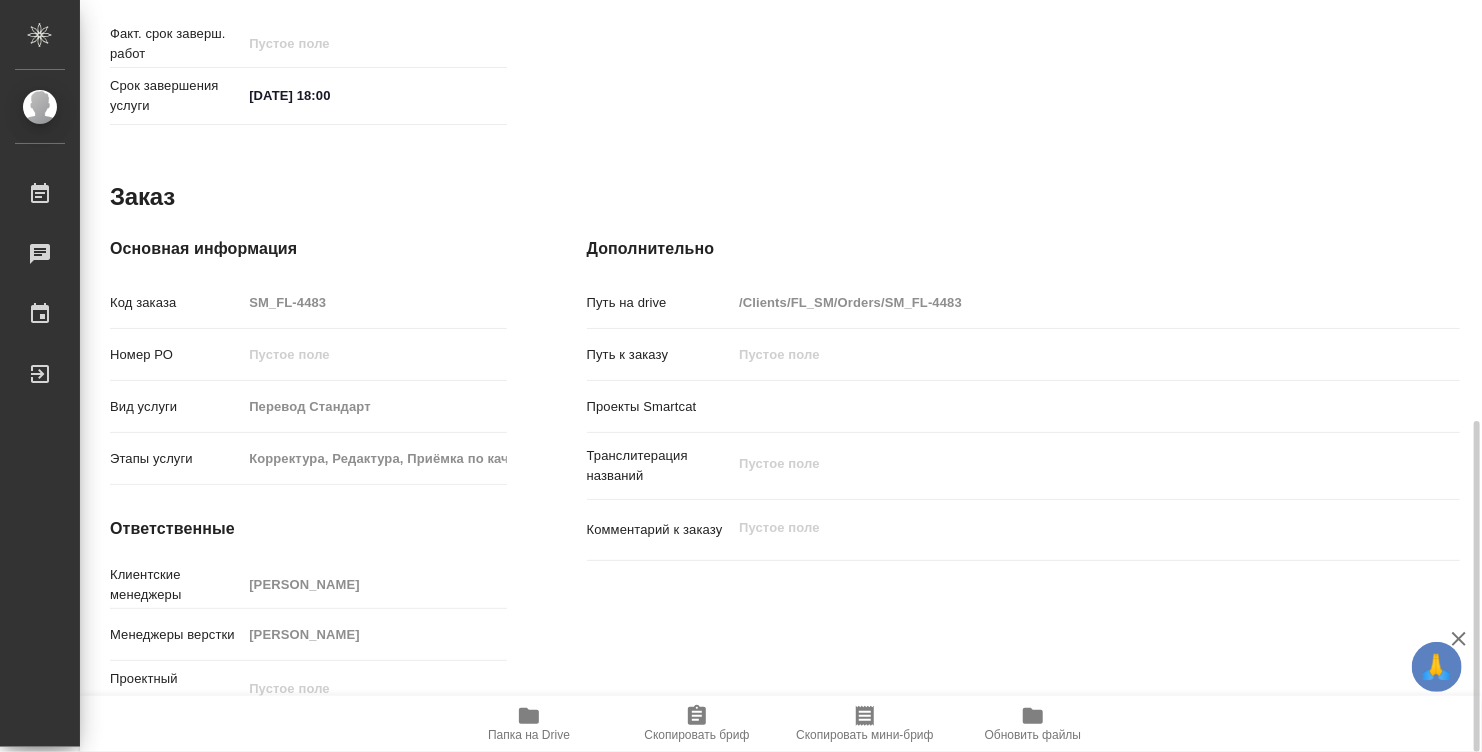 click 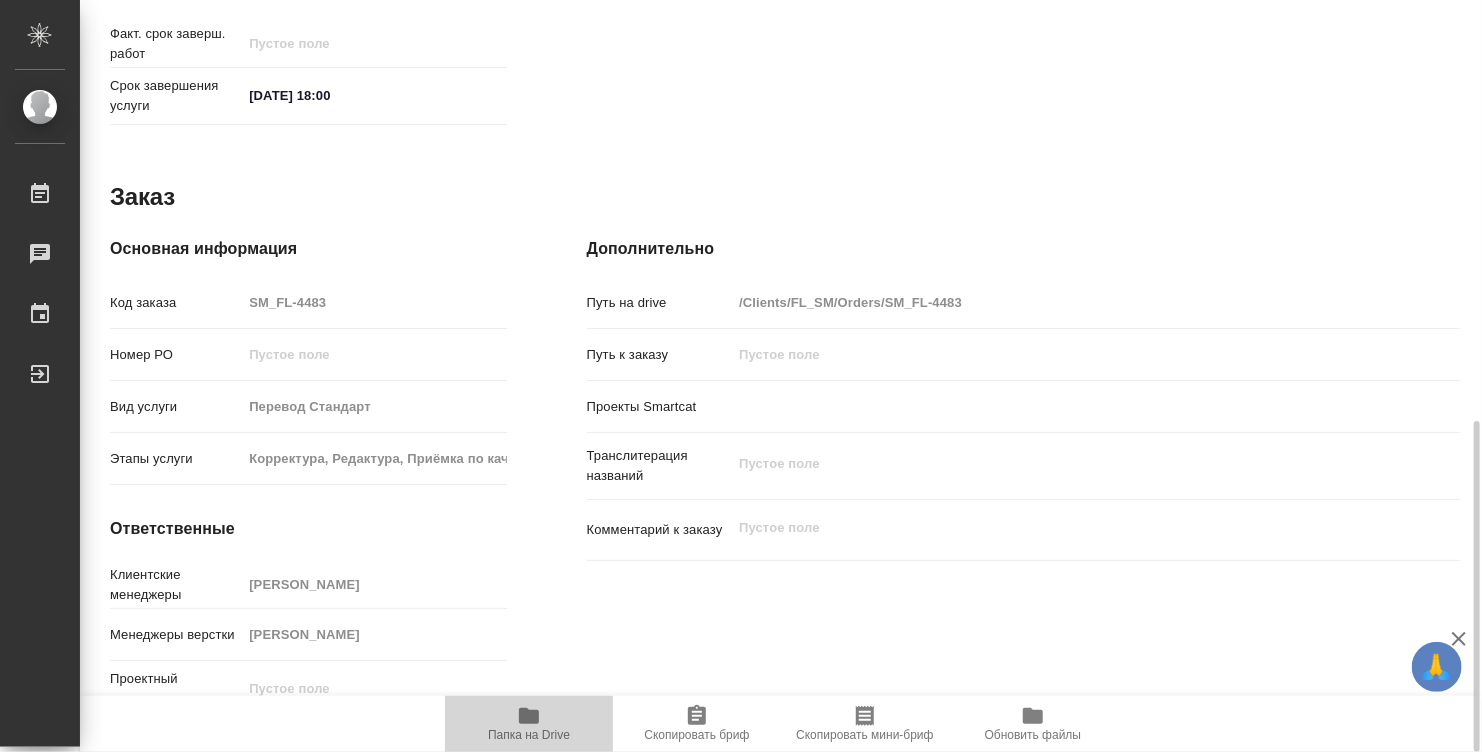 click 